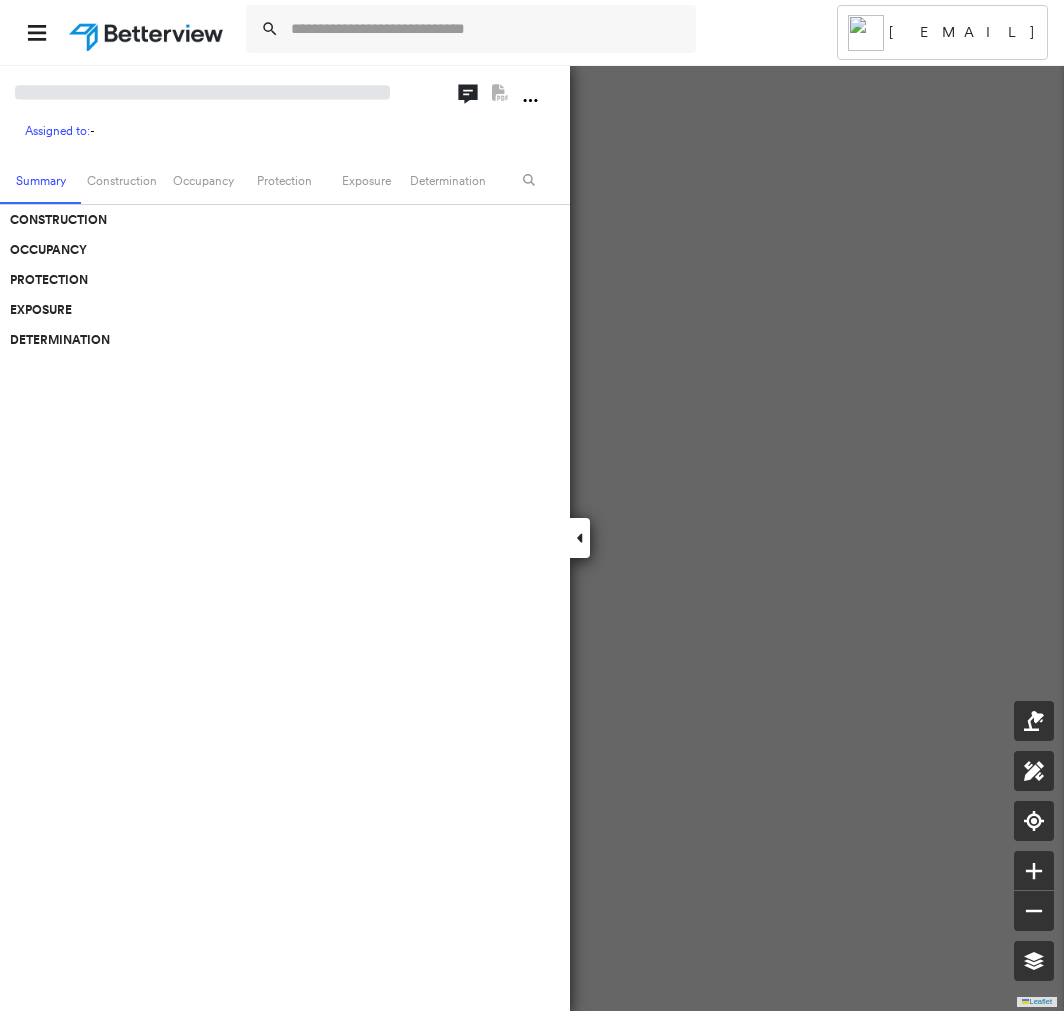 scroll, scrollTop: 0, scrollLeft: 0, axis: both 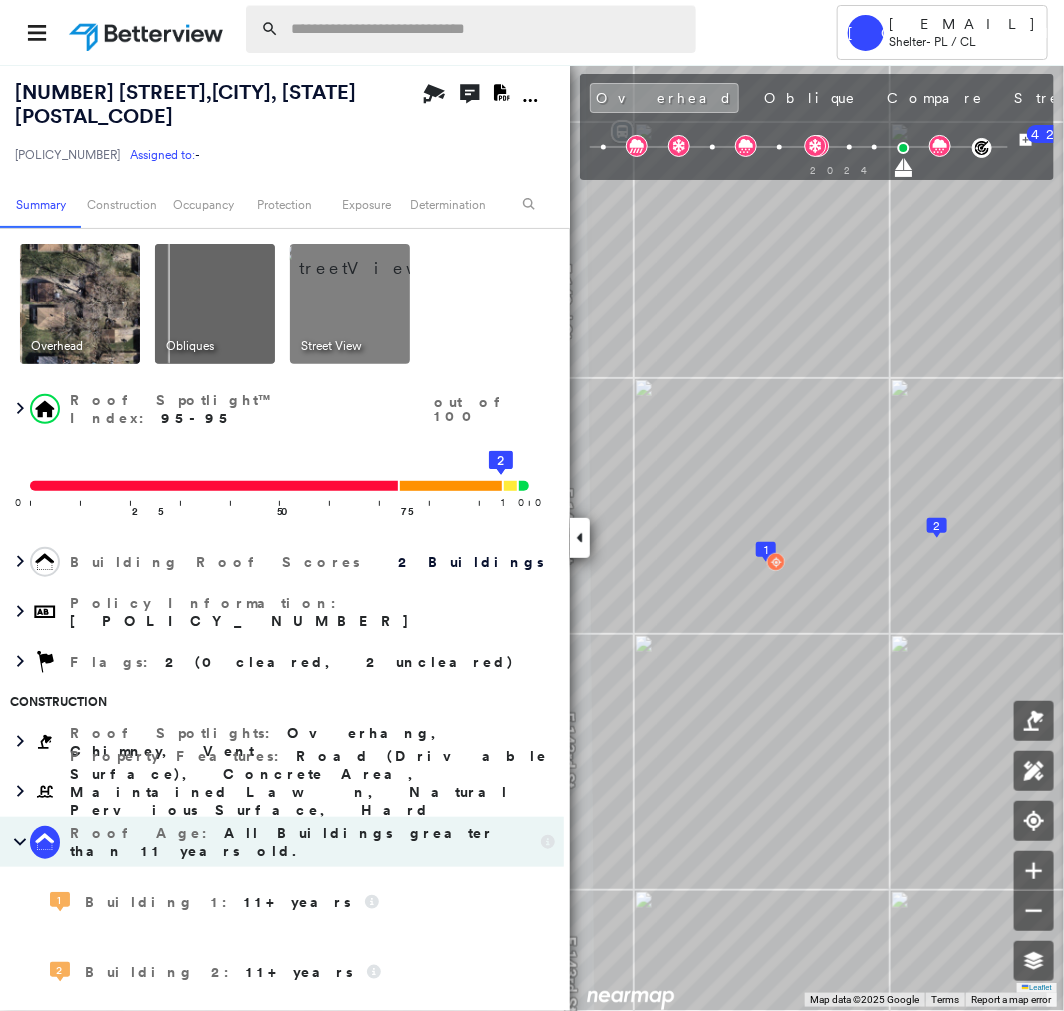 click at bounding box center [487, 29] 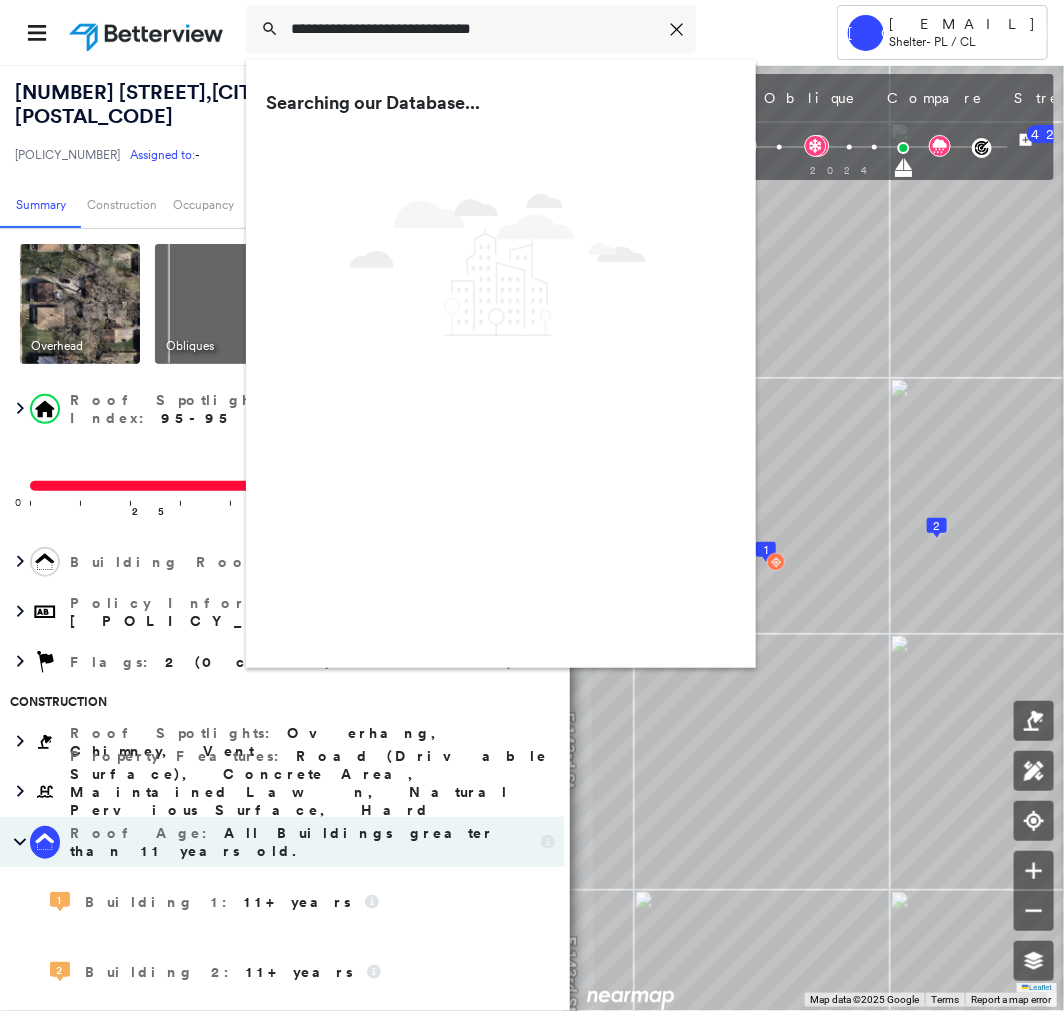 type on "**********" 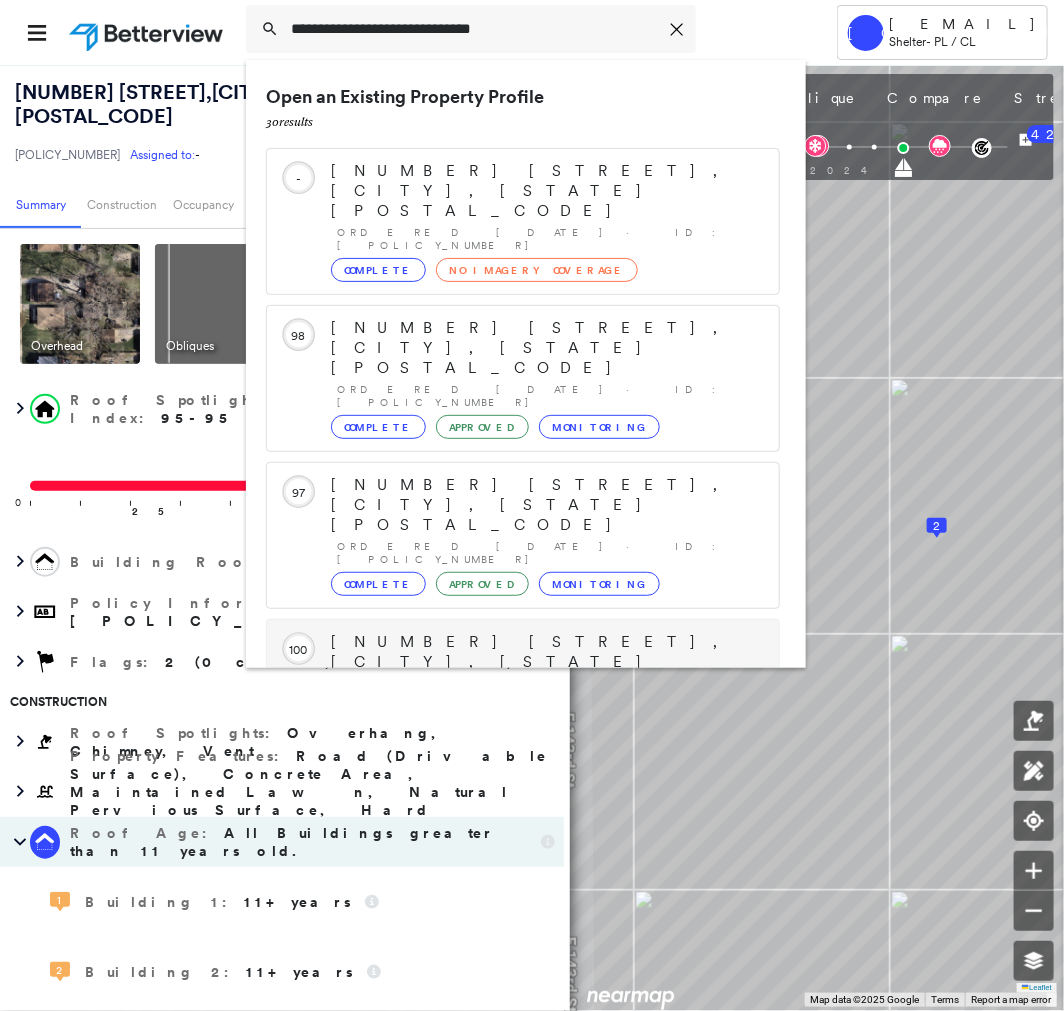 scroll, scrollTop: 215, scrollLeft: 0, axis: vertical 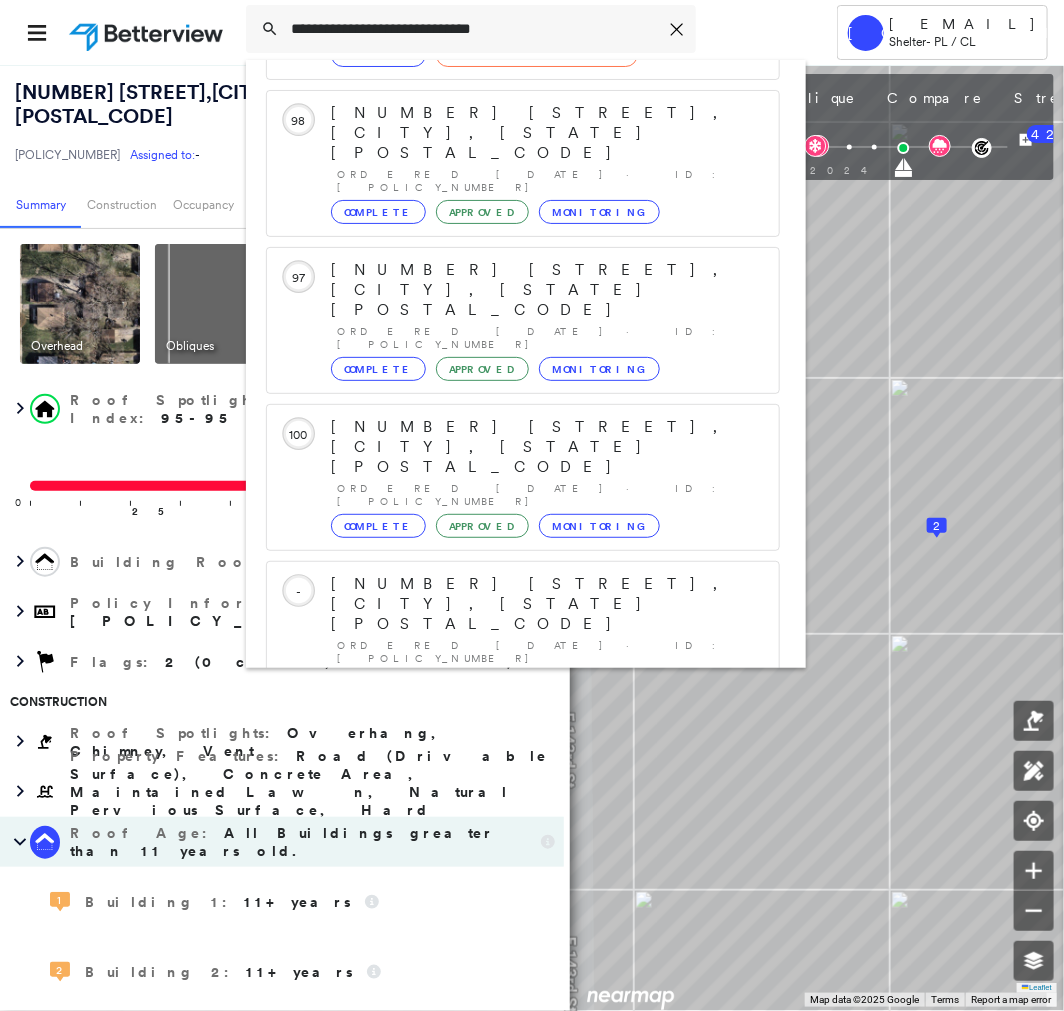 click on "[NUMBER] [STREET], [CITY], [STATE] [POSTAL_CODE]" at bounding box center [501, 896] 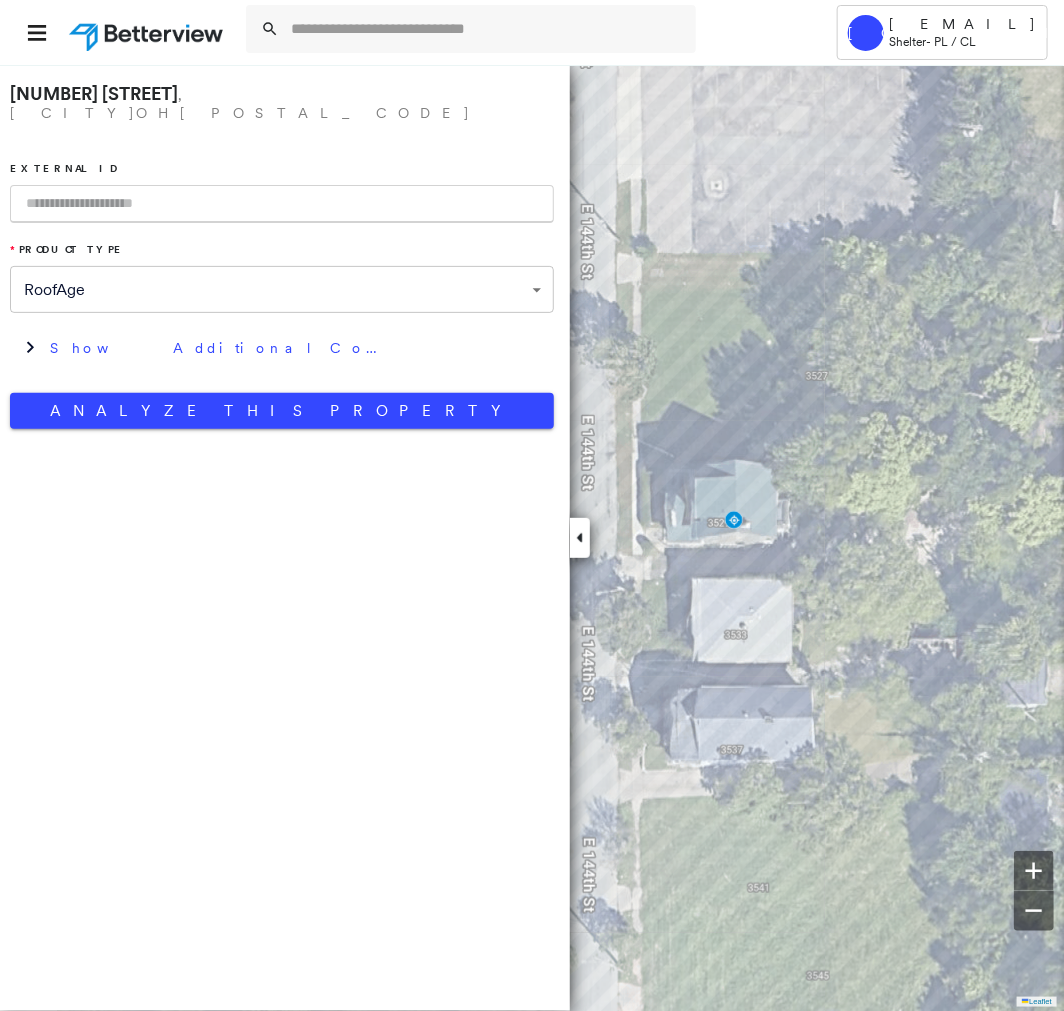 click at bounding box center (282, 204) 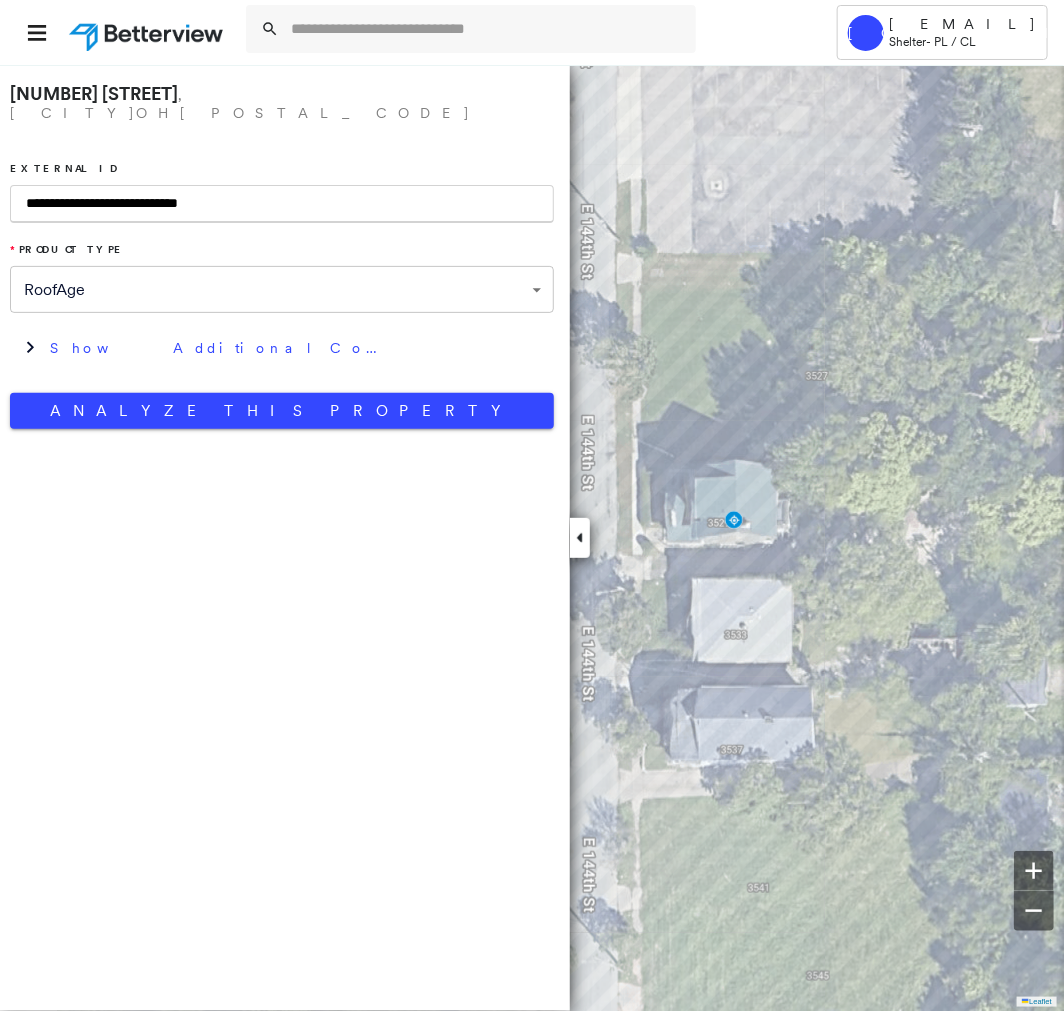 click on "**********" at bounding box center (282, 192) 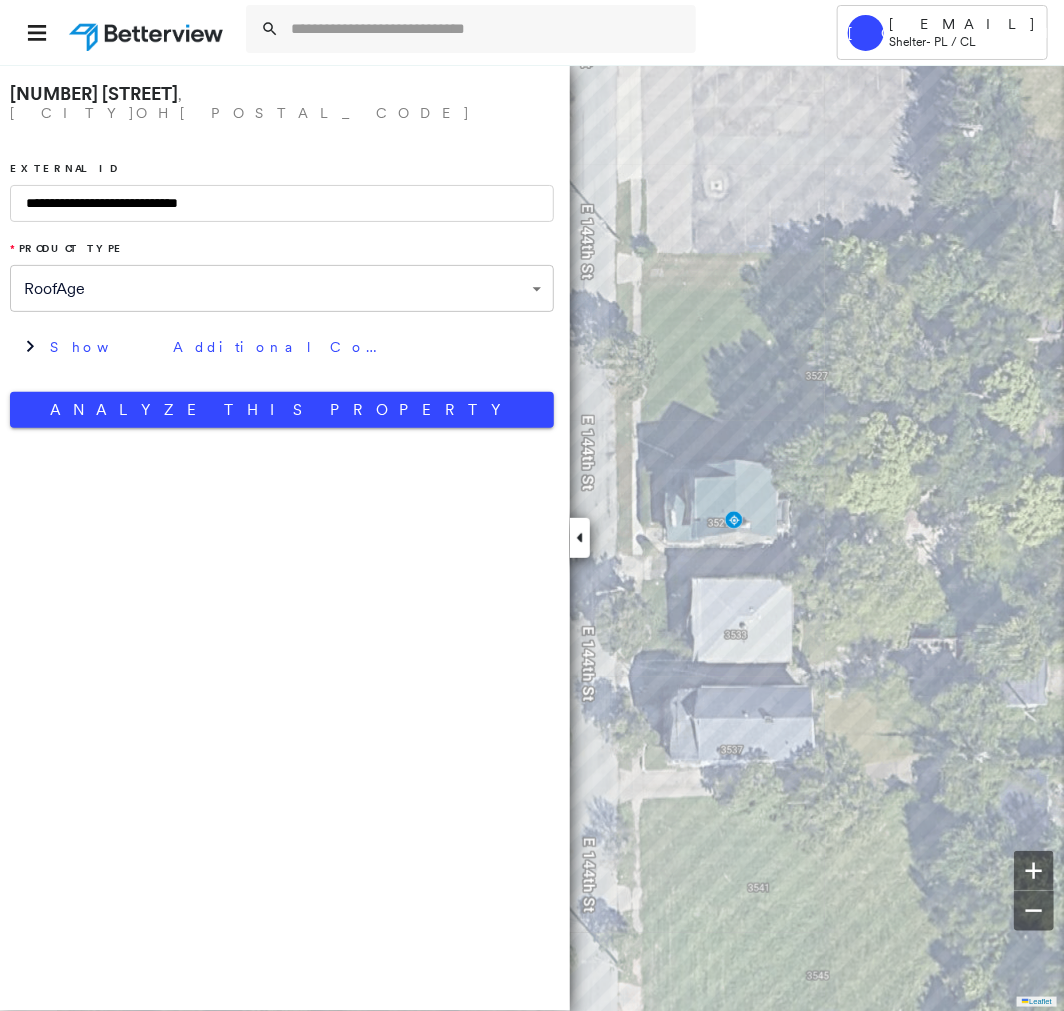 click on "**********" at bounding box center (282, 203) 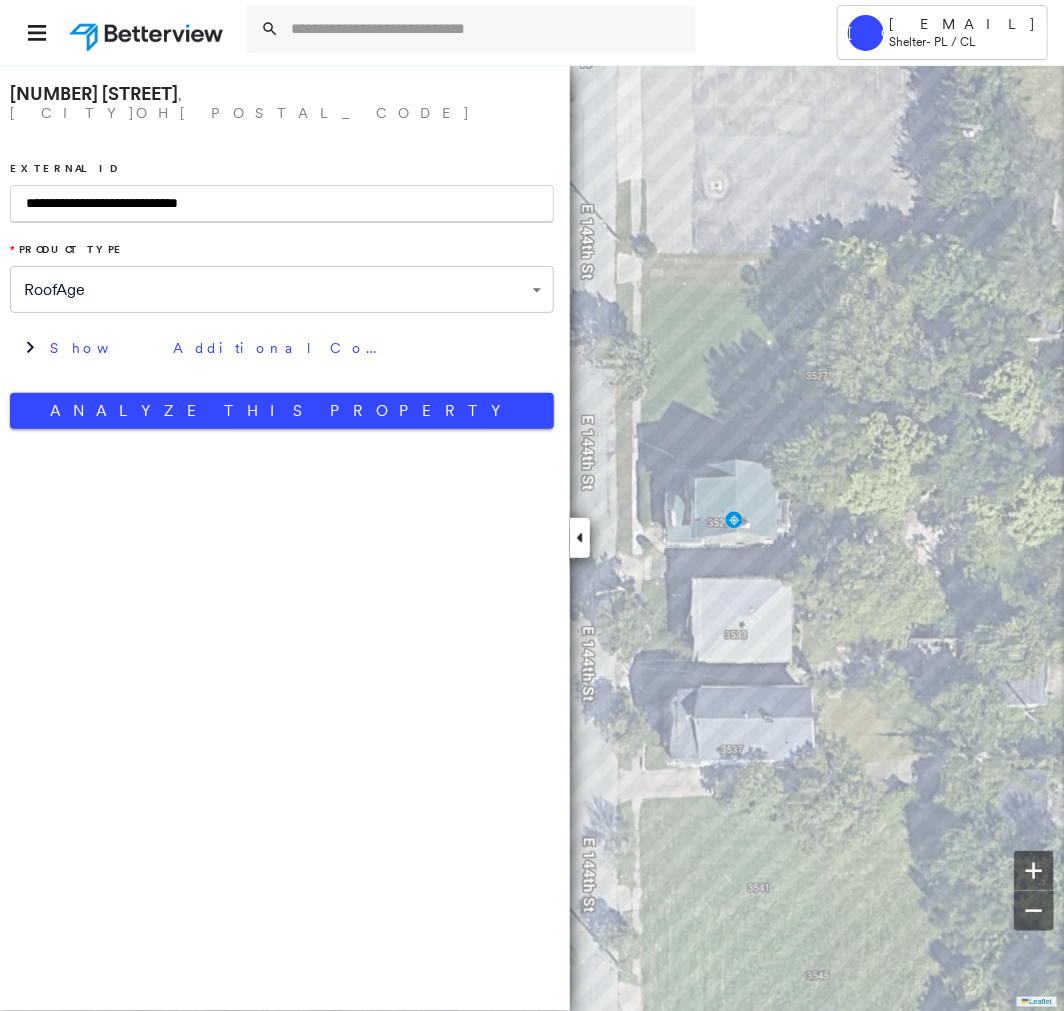 click on "**********" at bounding box center [282, 204] 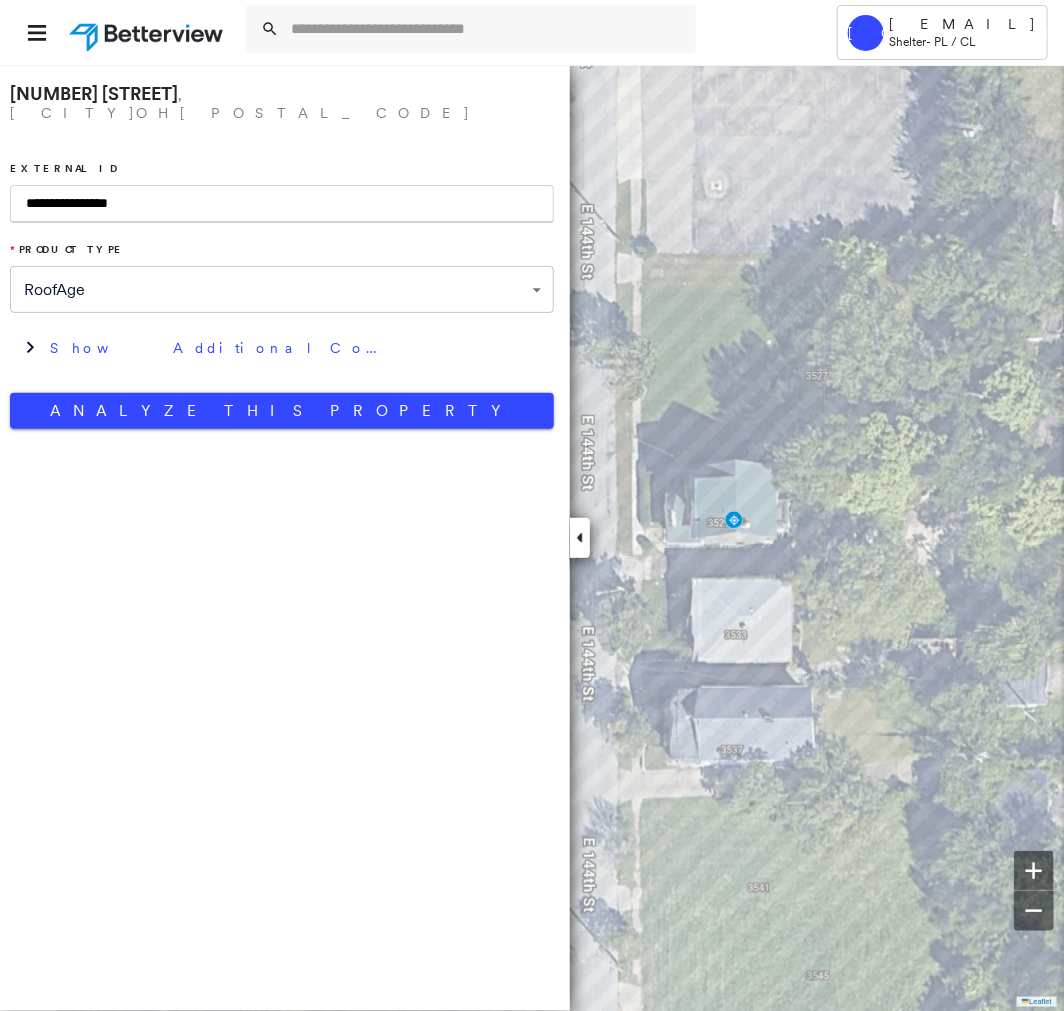 type on "**********" 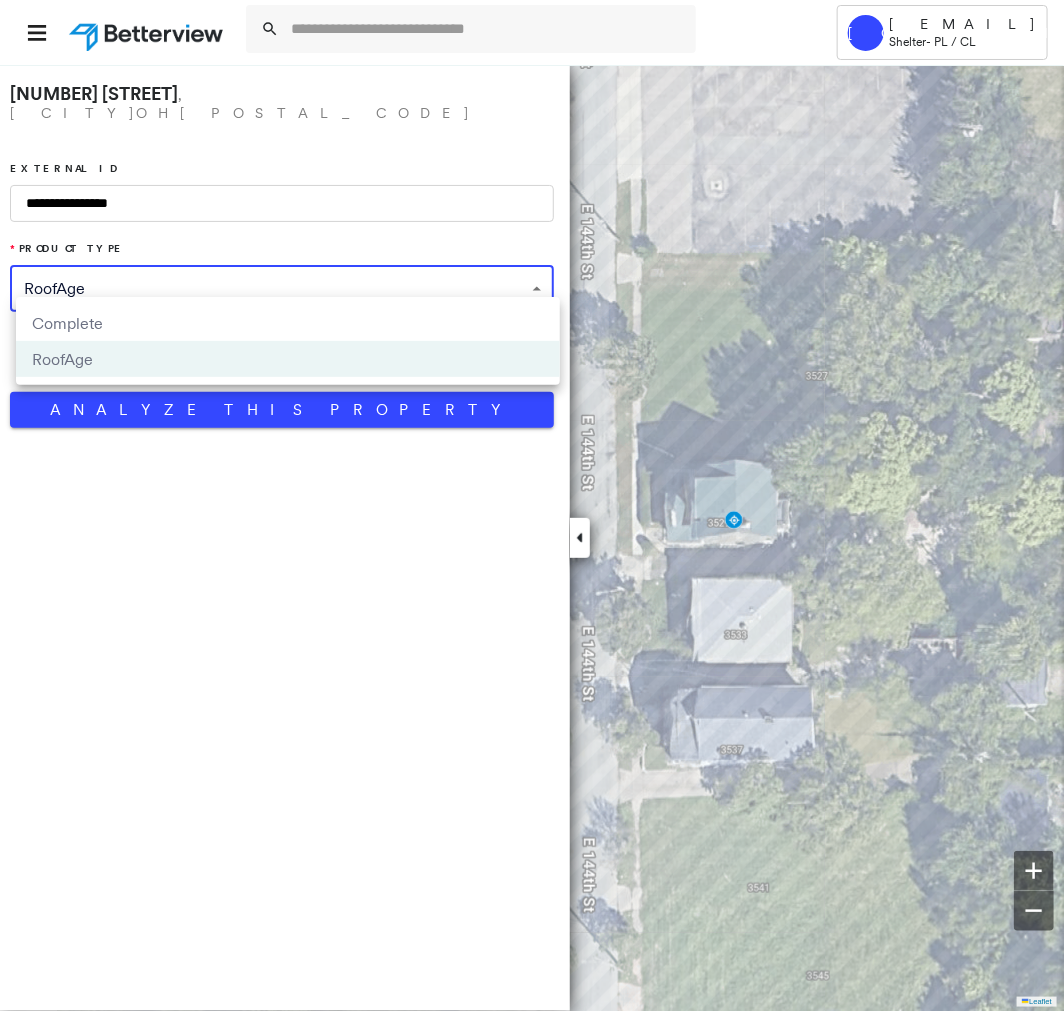 click on "Complete" at bounding box center (288, 323) 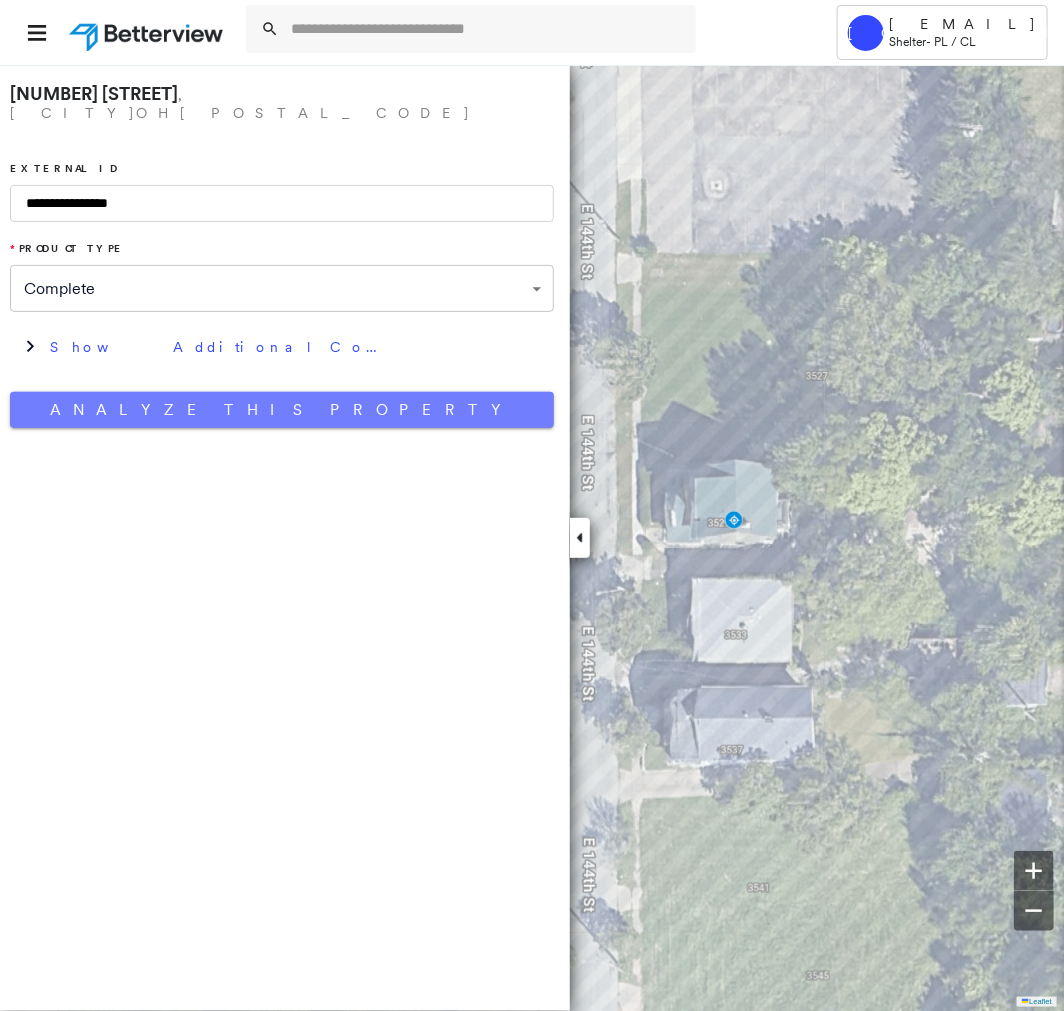 drag, startPoint x: 152, startPoint y: 381, endPoint x: 440, endPoint y: 417, distance: 290.24127 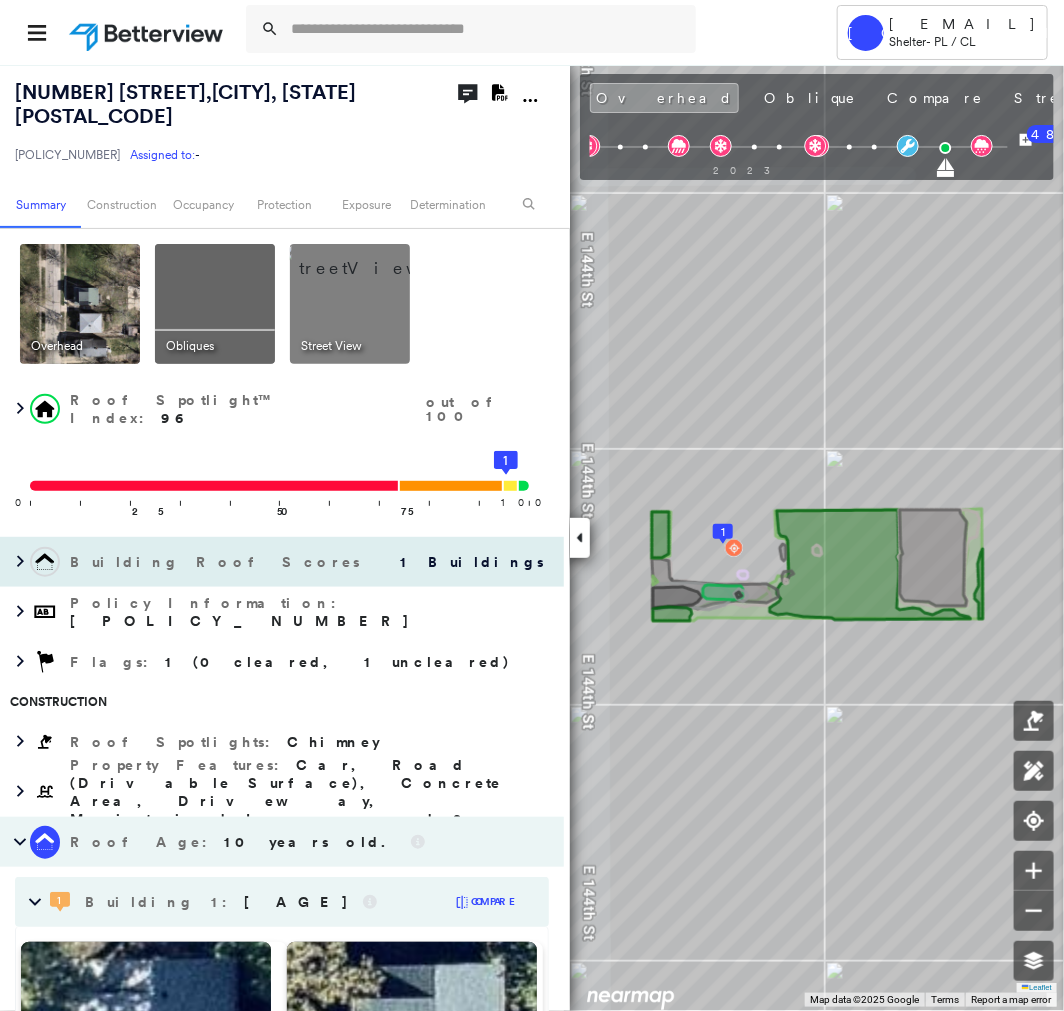 drag, startPoint x: 192, startPoint y: 558, endPoint x: 204, endPoint y: 553, distance: 13 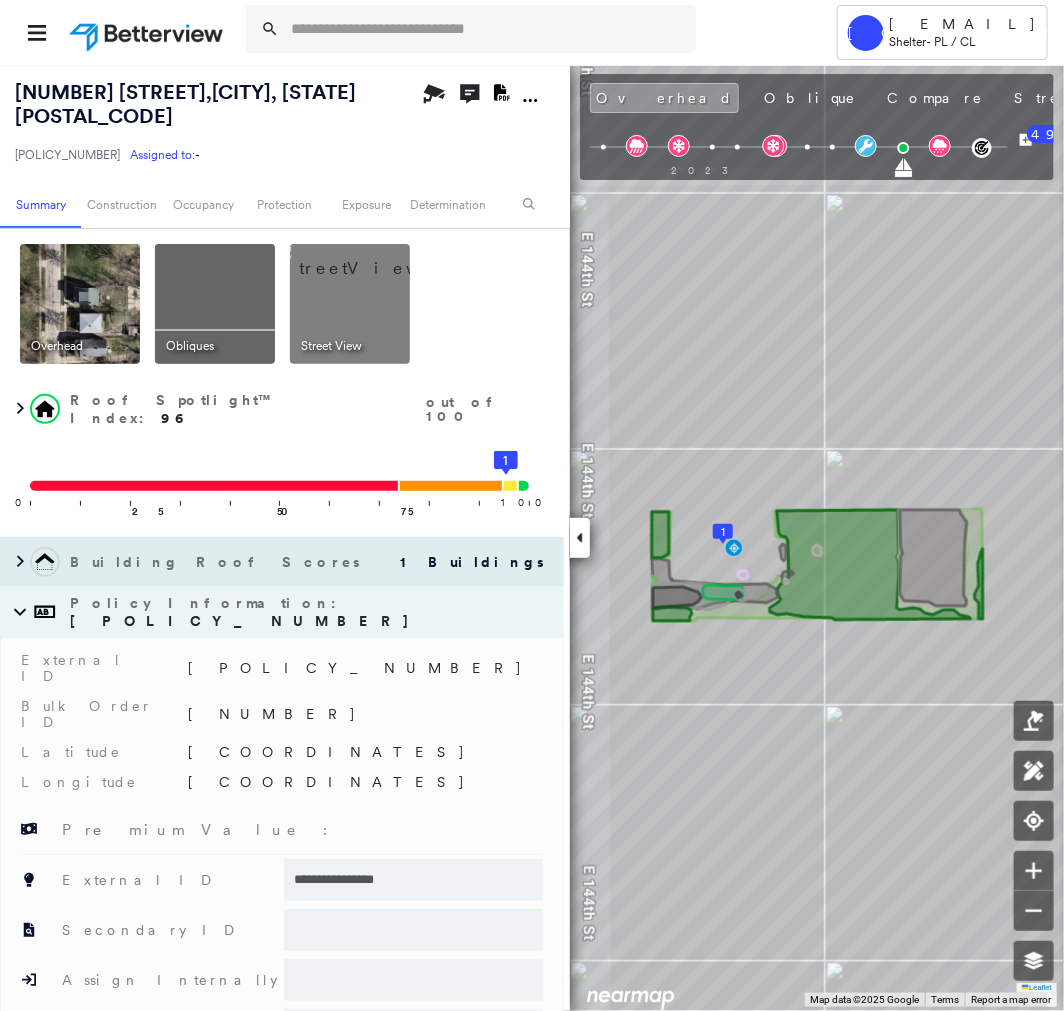 click on "Building Roof Scores 1 Buildings" at bounding box center (282, 562) 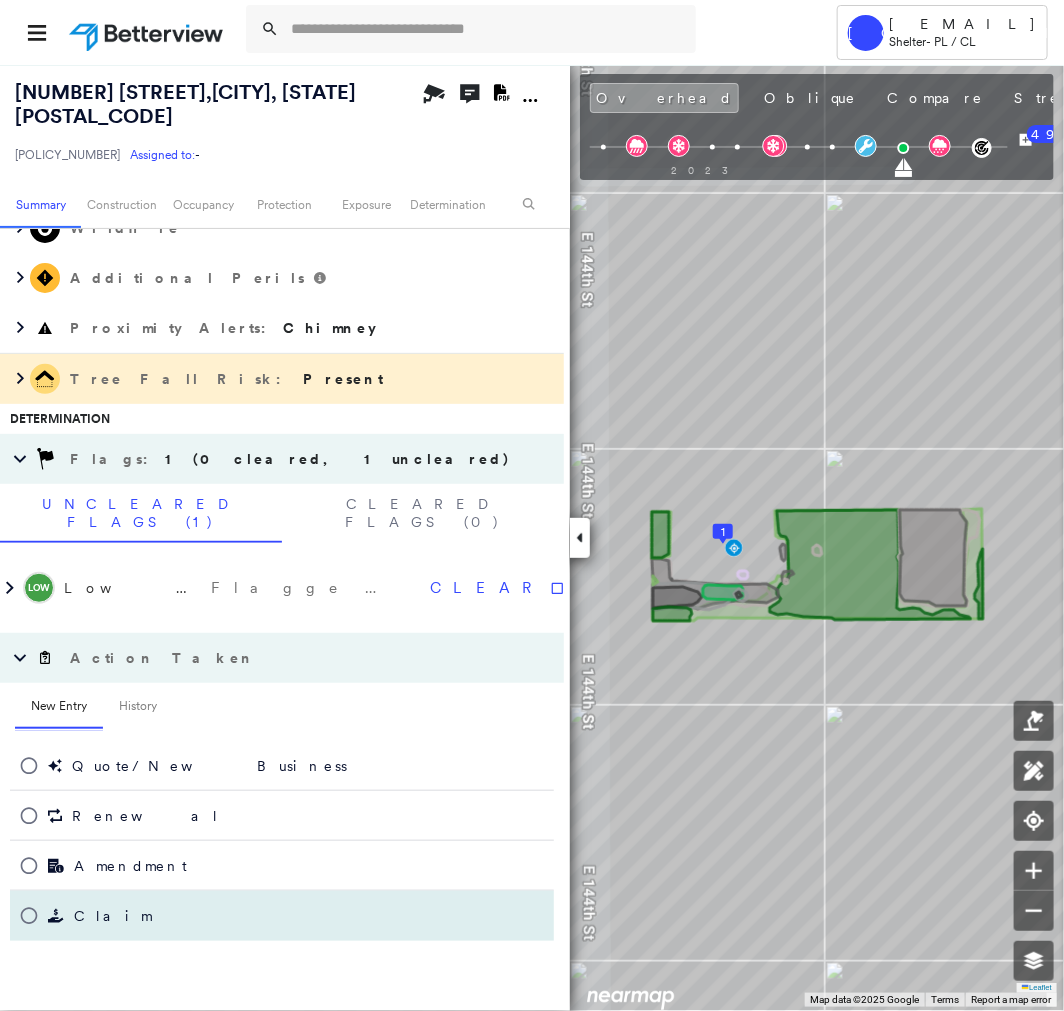 scroll, scrollTop: 2594, scrollLeft: 0, axis: vertical 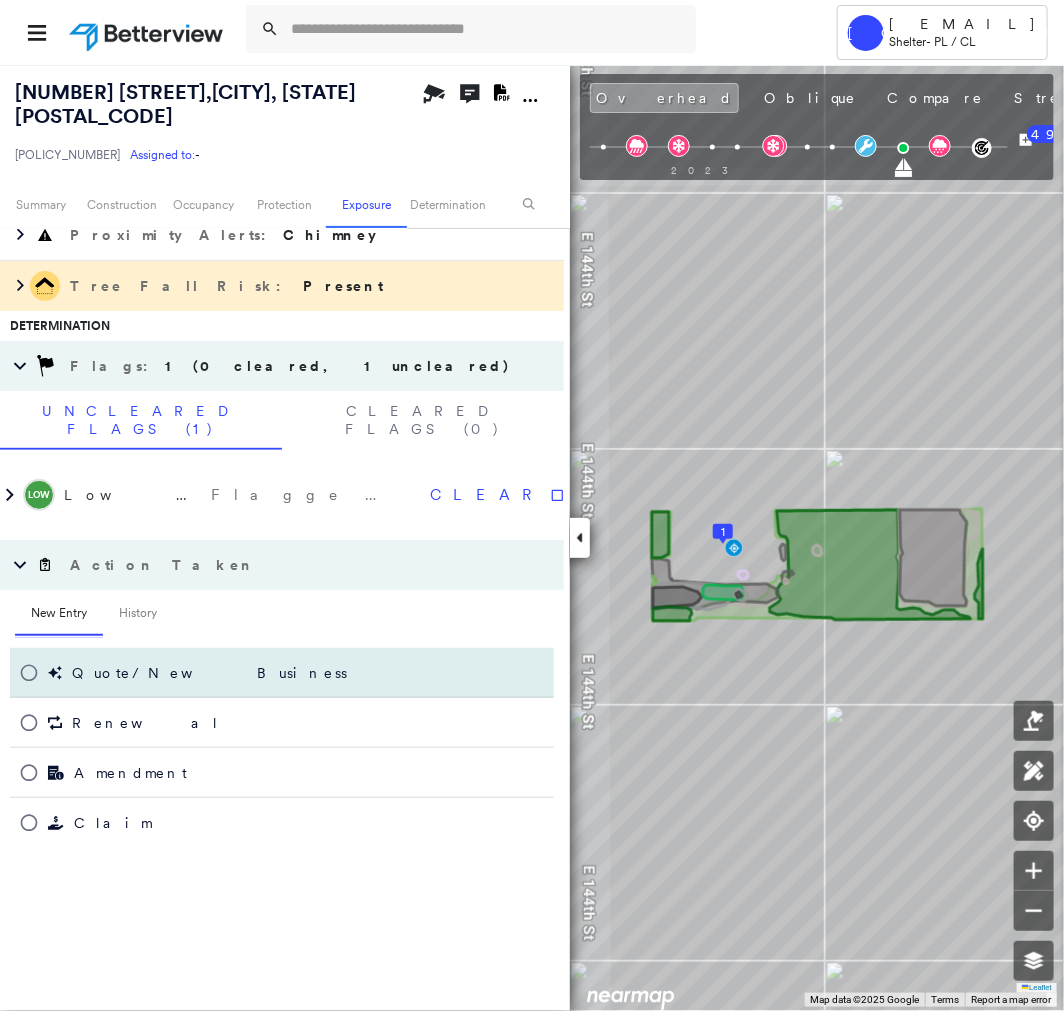 click on "Quote/New Business" at bounding box center [178, 673] 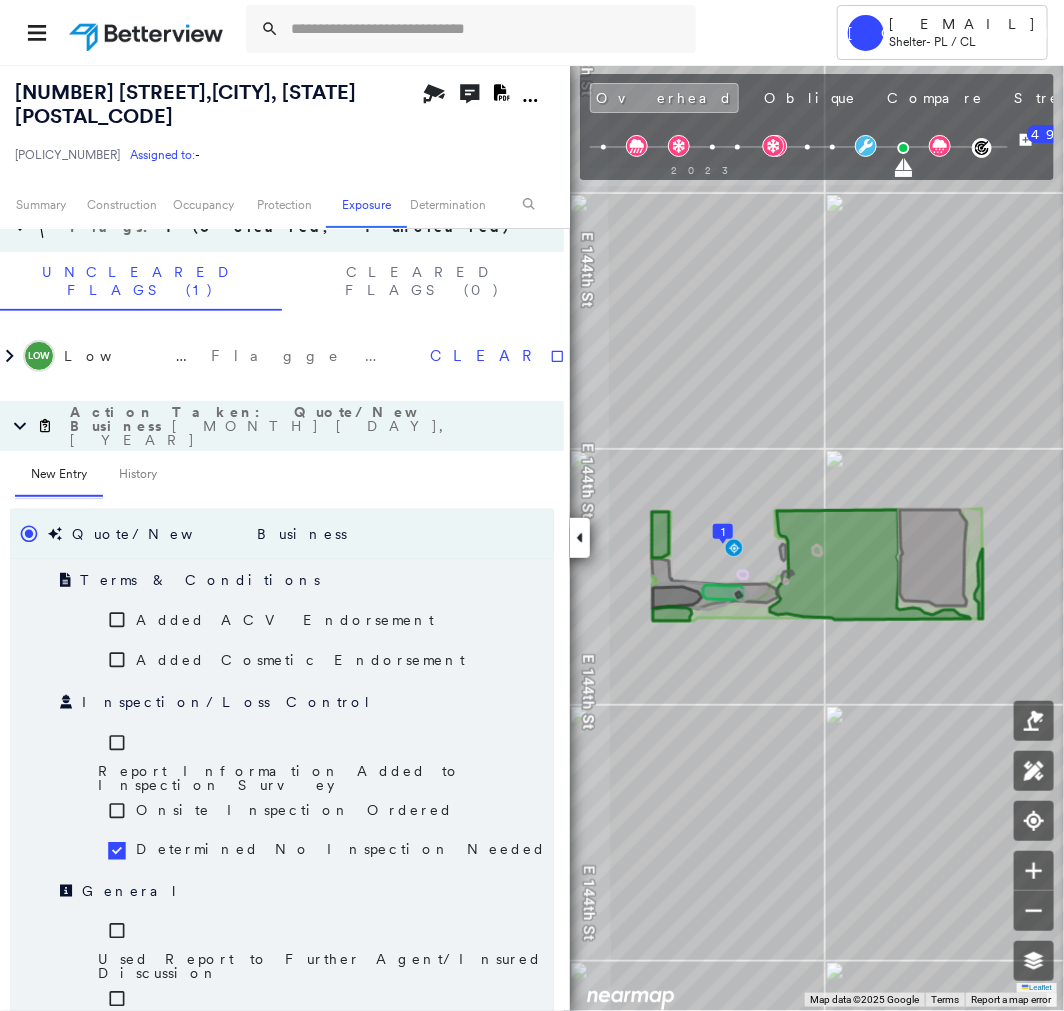 scroll, scrollTop: 2816, scrollLeft: 0, axis: vertical 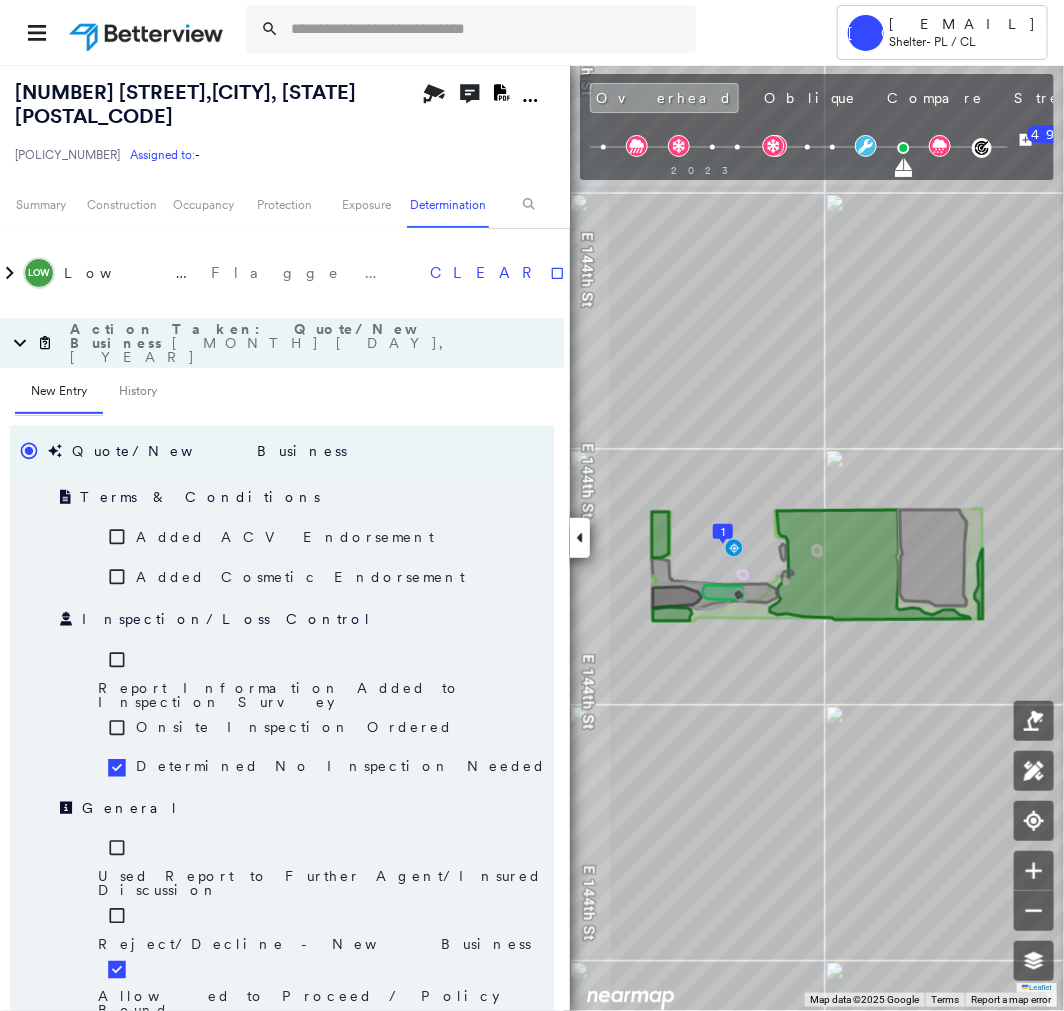 click on "Save" at bounding box center [447, 1208] 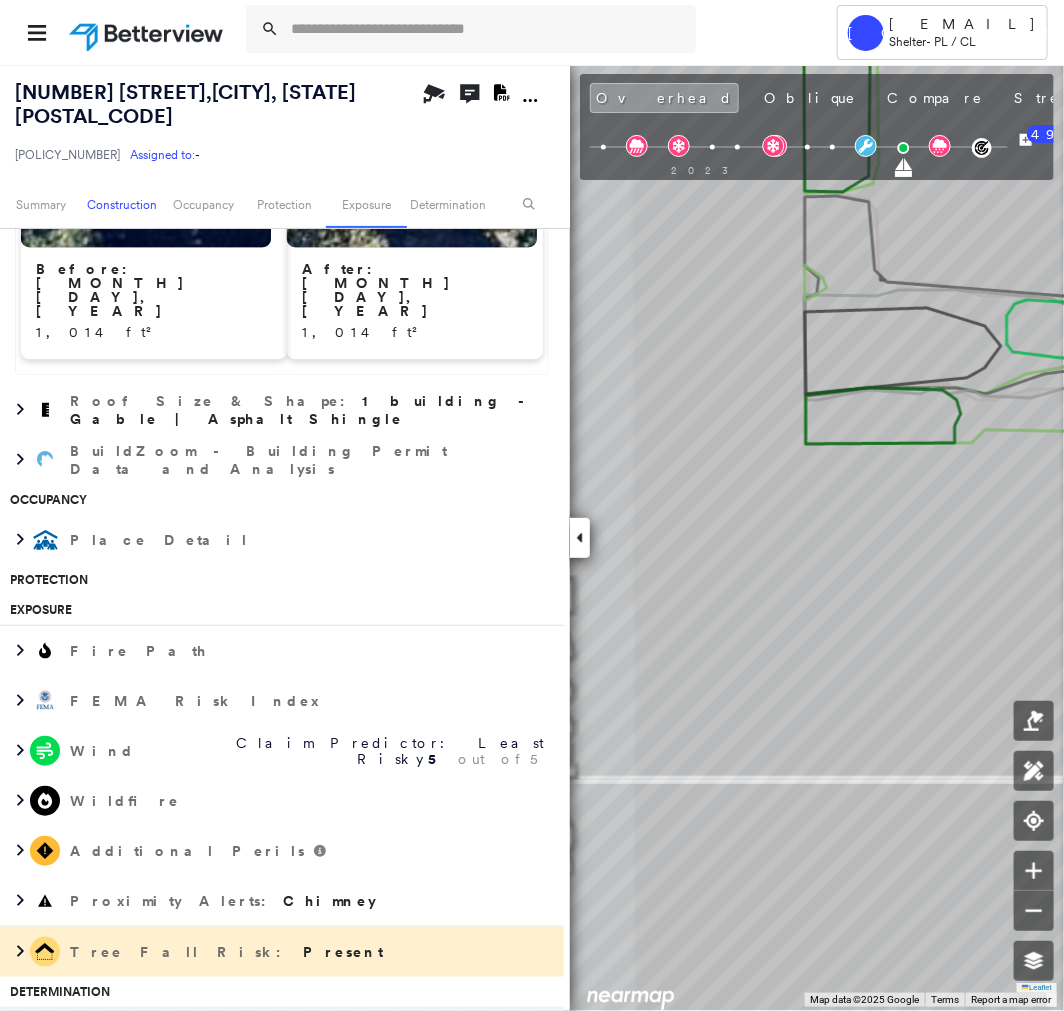 scroll, scrollTop: 1262, scrollLeft: 0, axis: vertical 